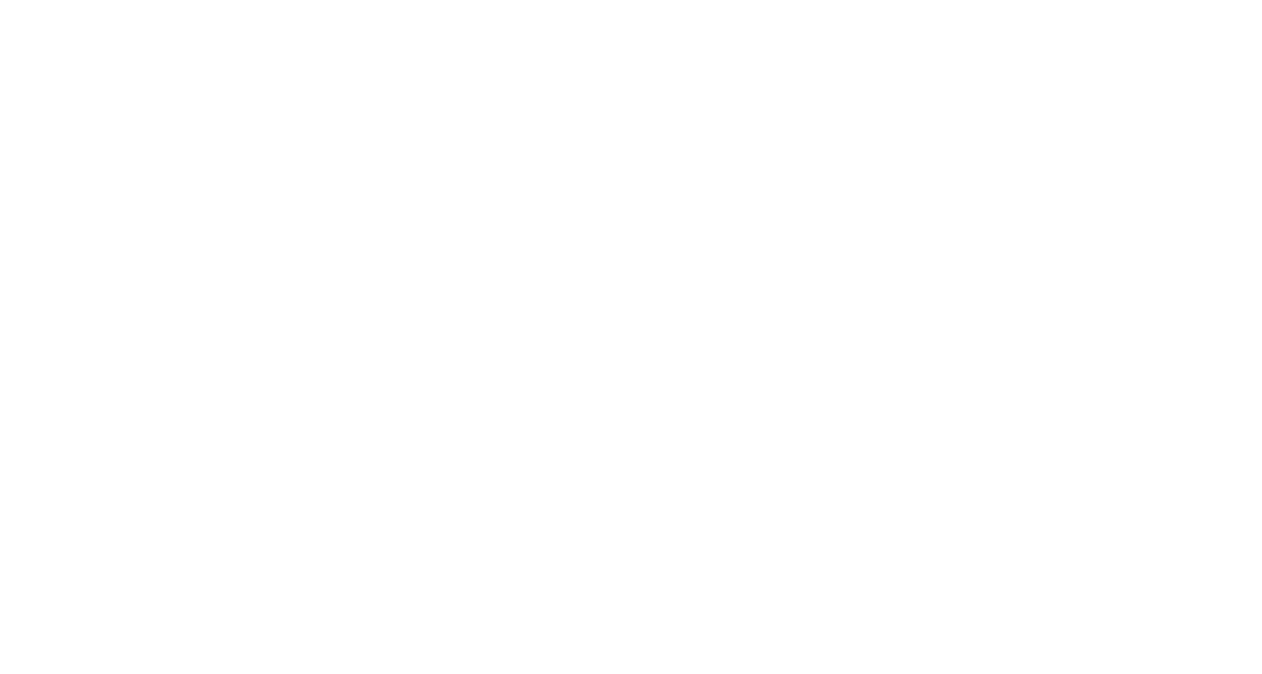 scroll, scrollTop: 0, scrollLeft: 0, axis: both 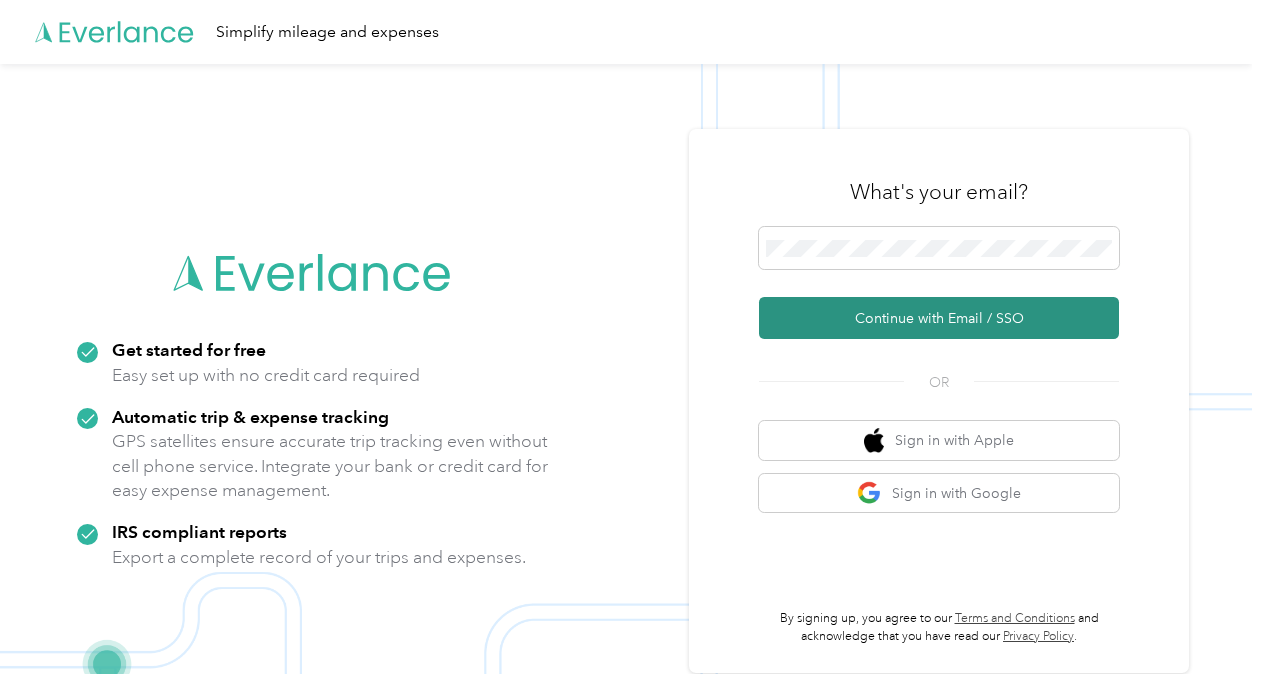 click on "Continue with Email / SSO" at bounding box center (939, 318) 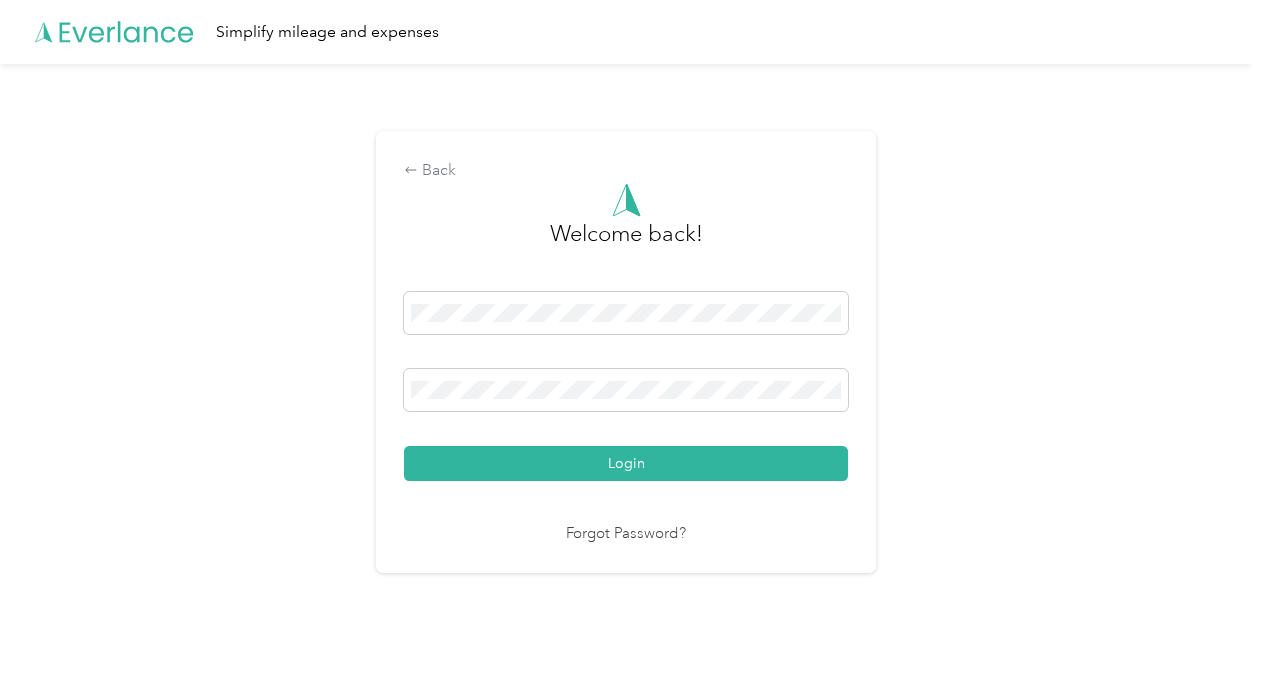 click on "Login" at bounding box center [626, 463] 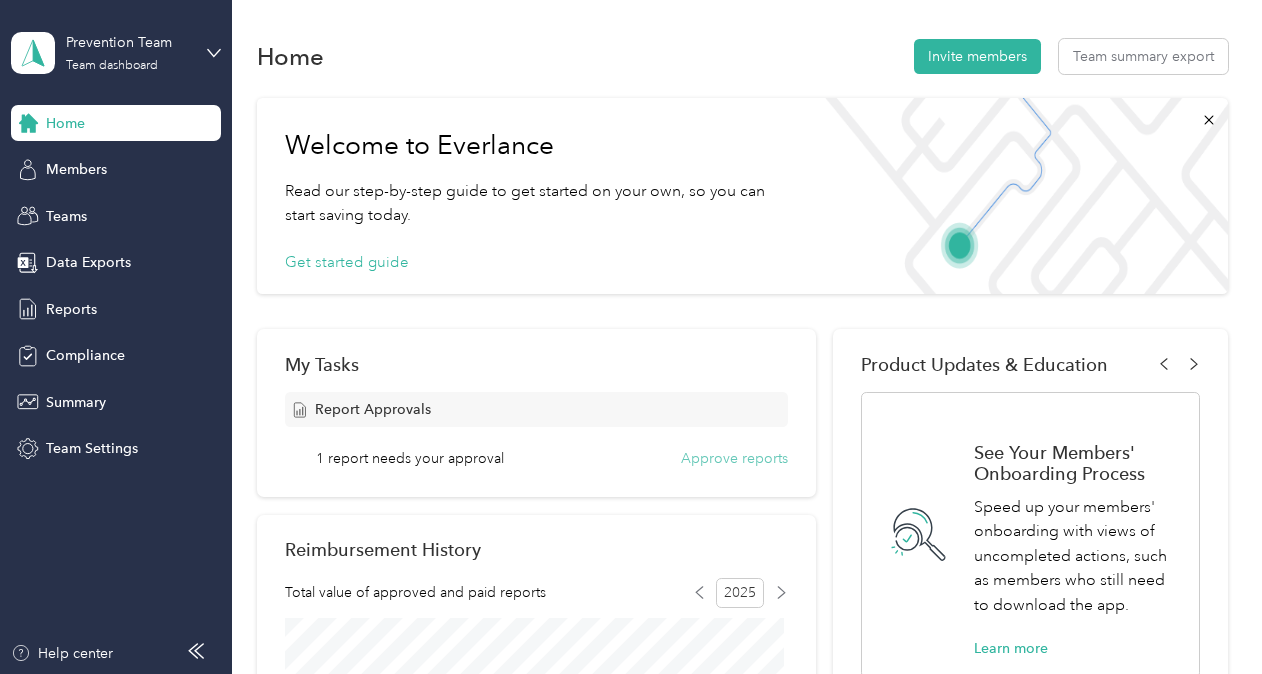 click on "Approve reports" at bounding box center [734, 458] 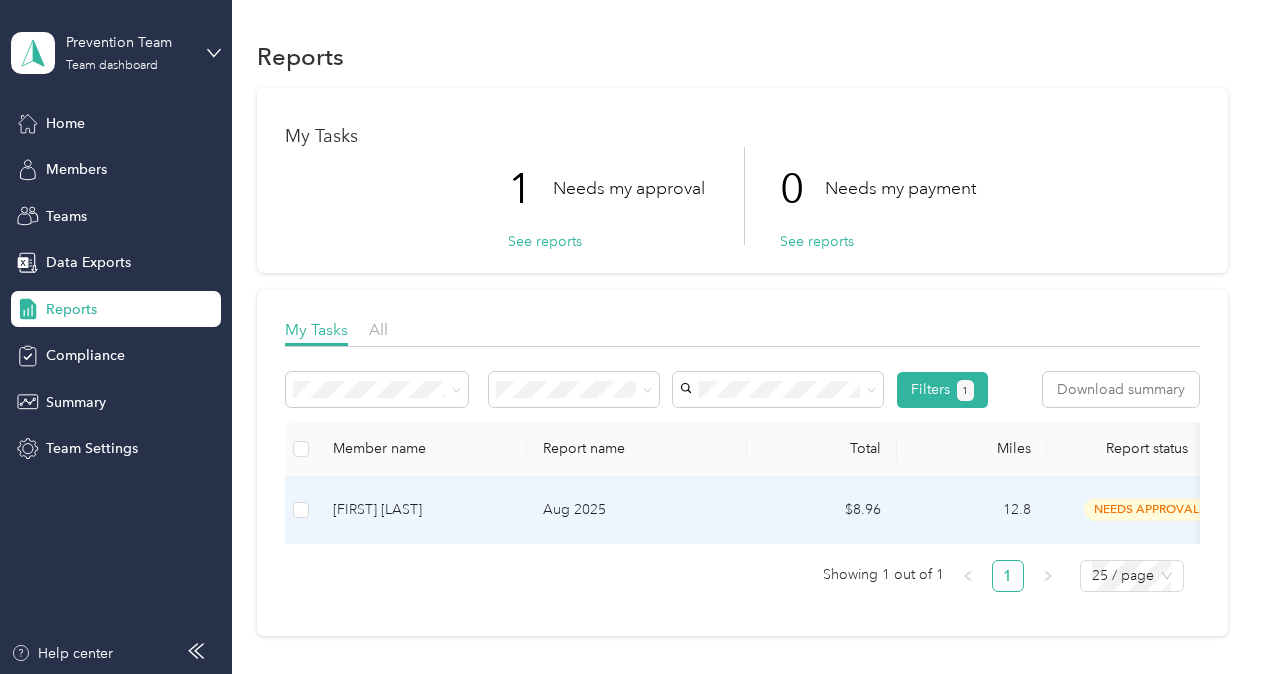 click on "Aug 2025" at bounding box center [637, 510] 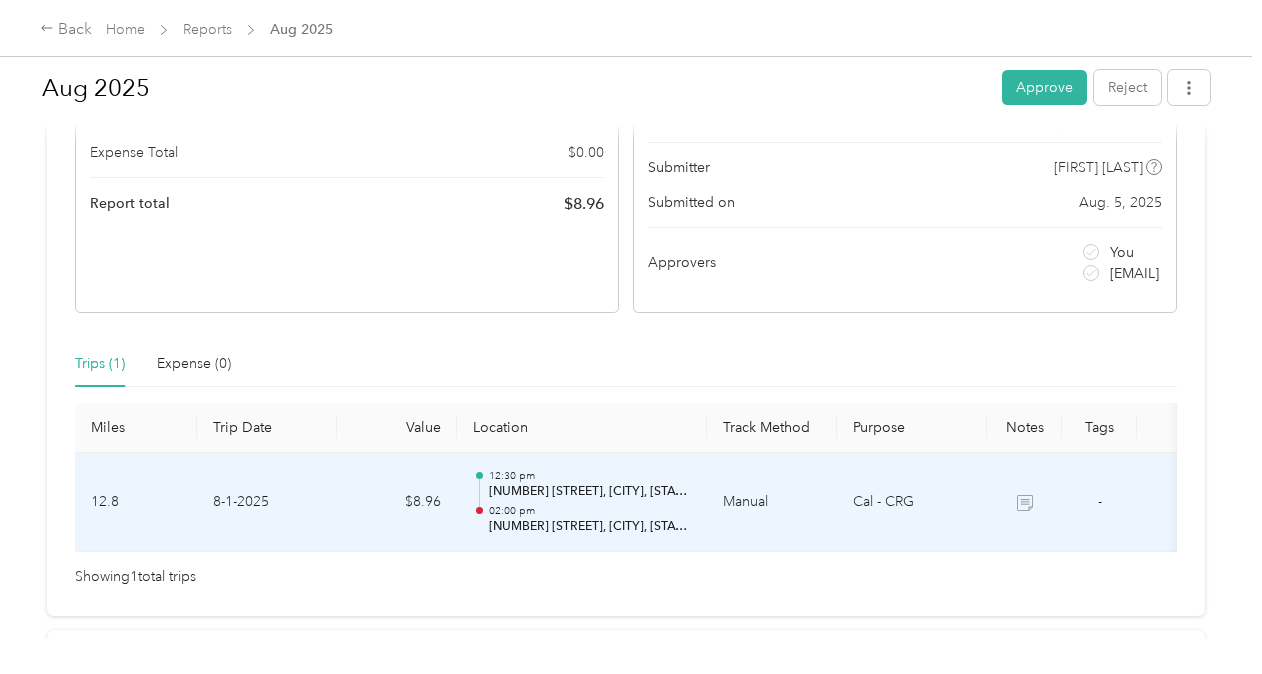 scroll, scrollTop: 0, scrollLeft: 0, axis: both 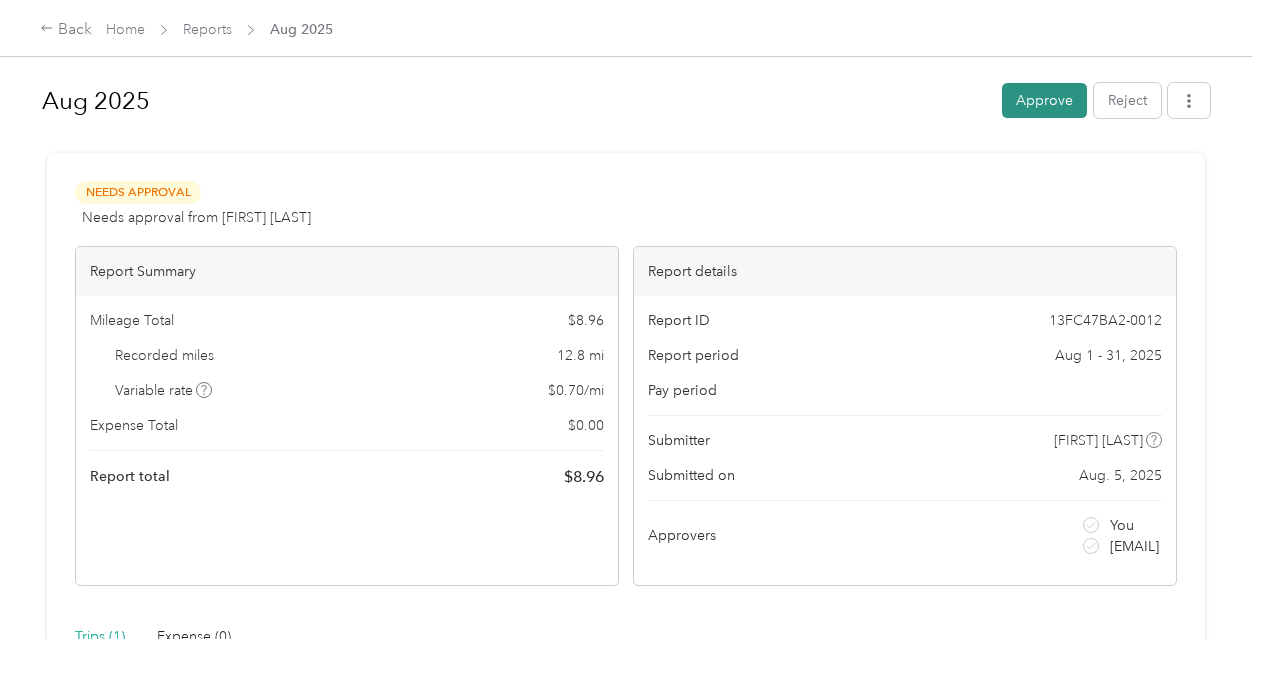 click on "Approve" at bounding box center [1044, 100] 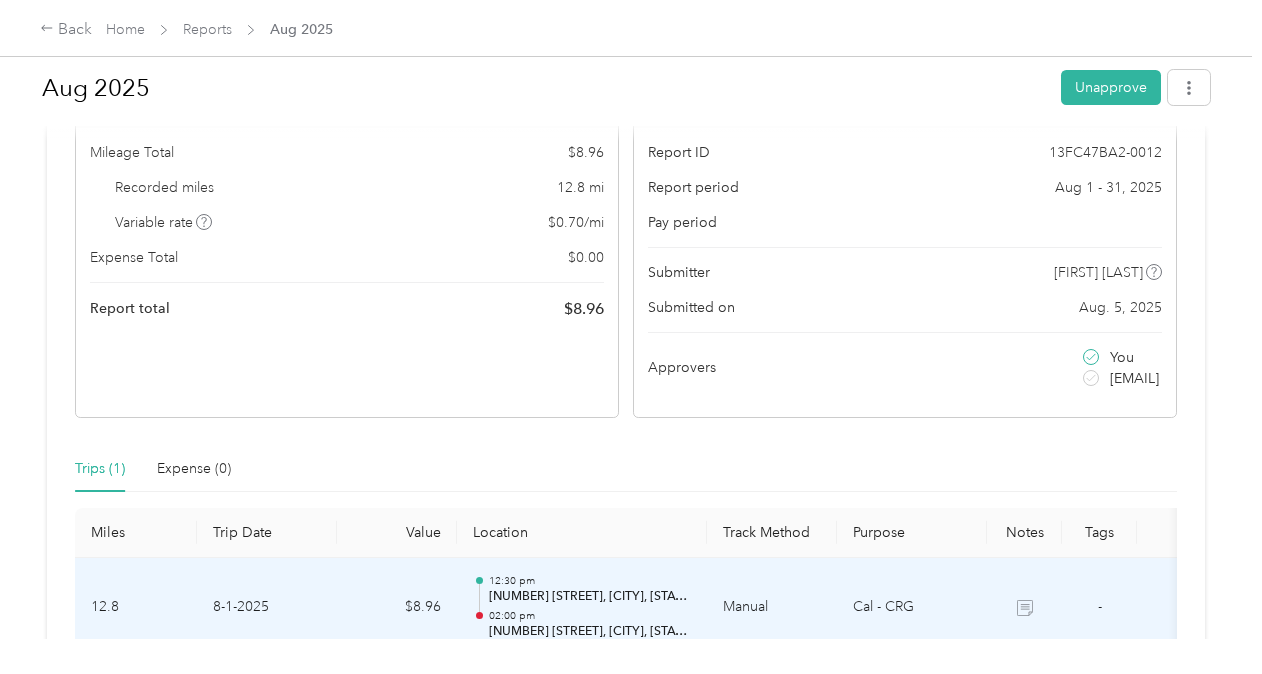 scroll, scrollTop: 0, scrollLeft: 0, axis: both 